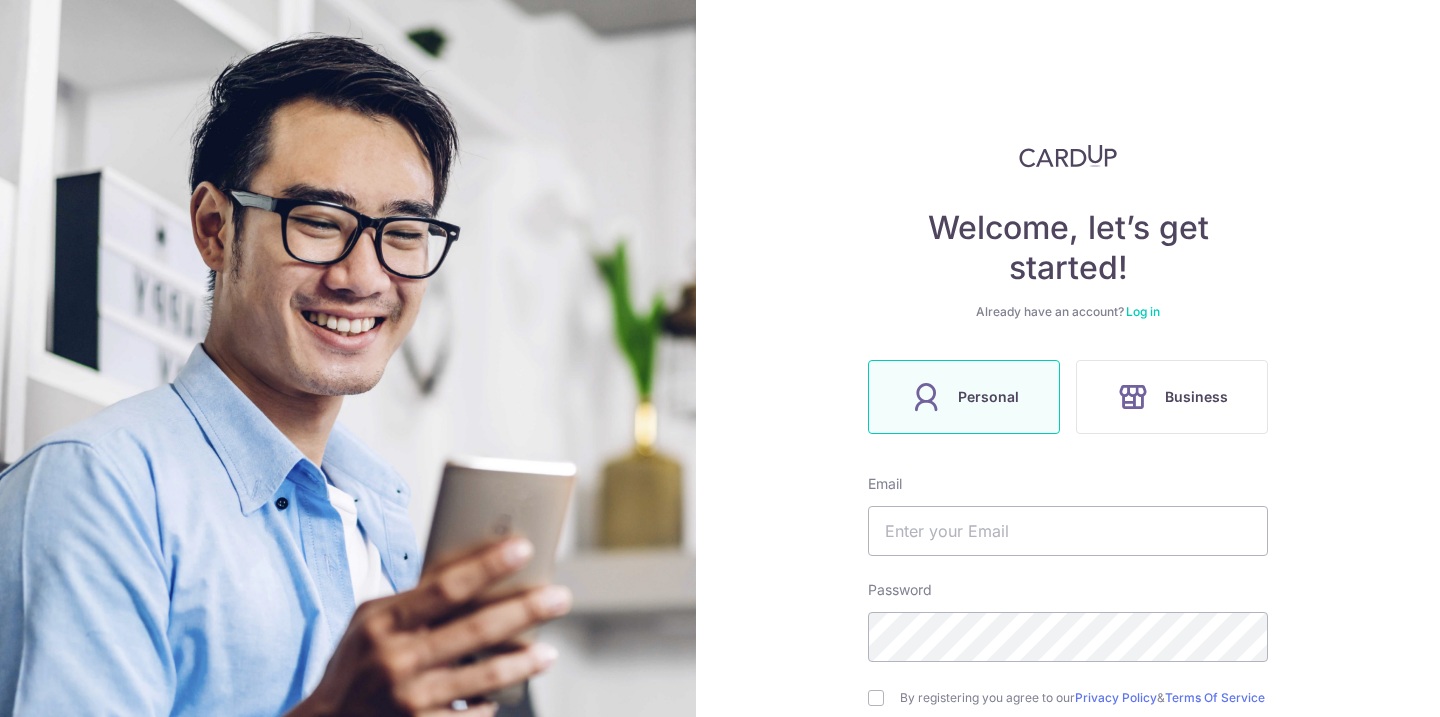scroll, scrollTop: 0, scrollLeft: 0, axis: both 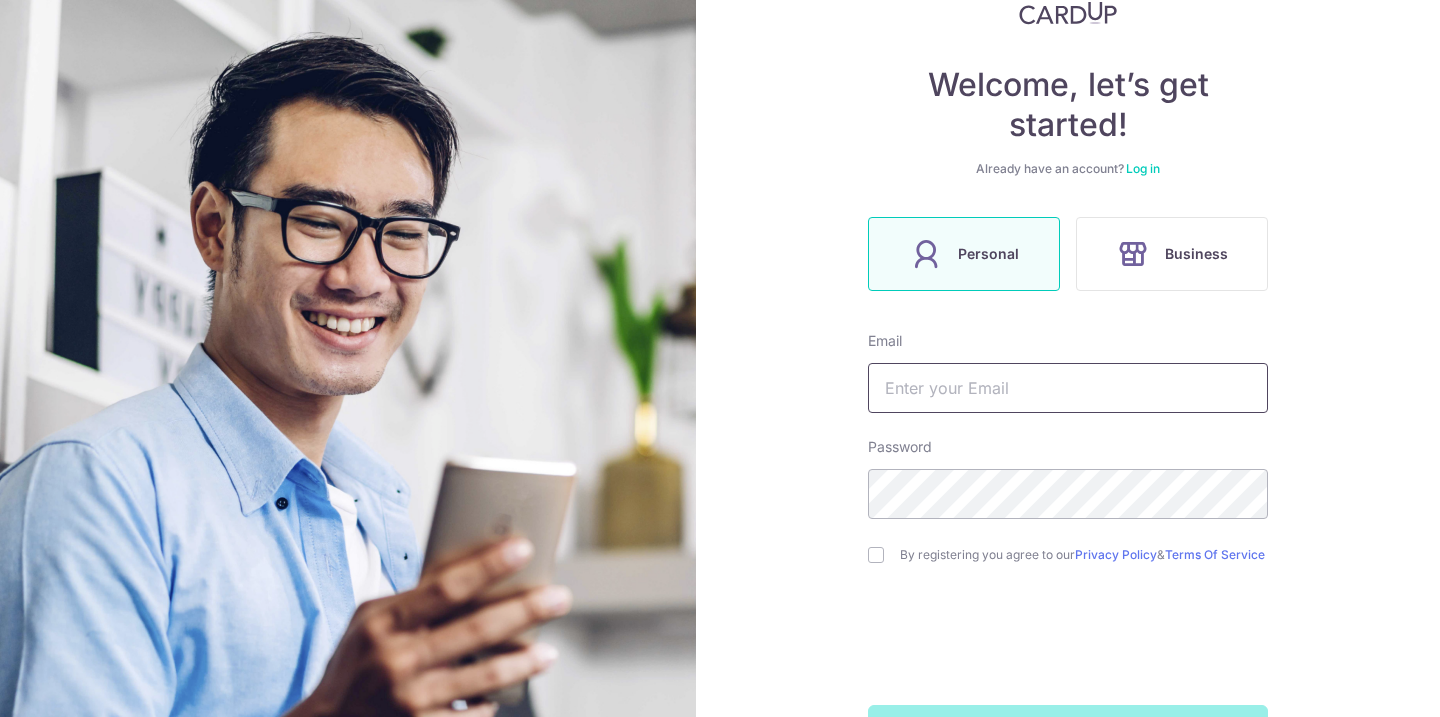 click at bounding box center (1068, 388) 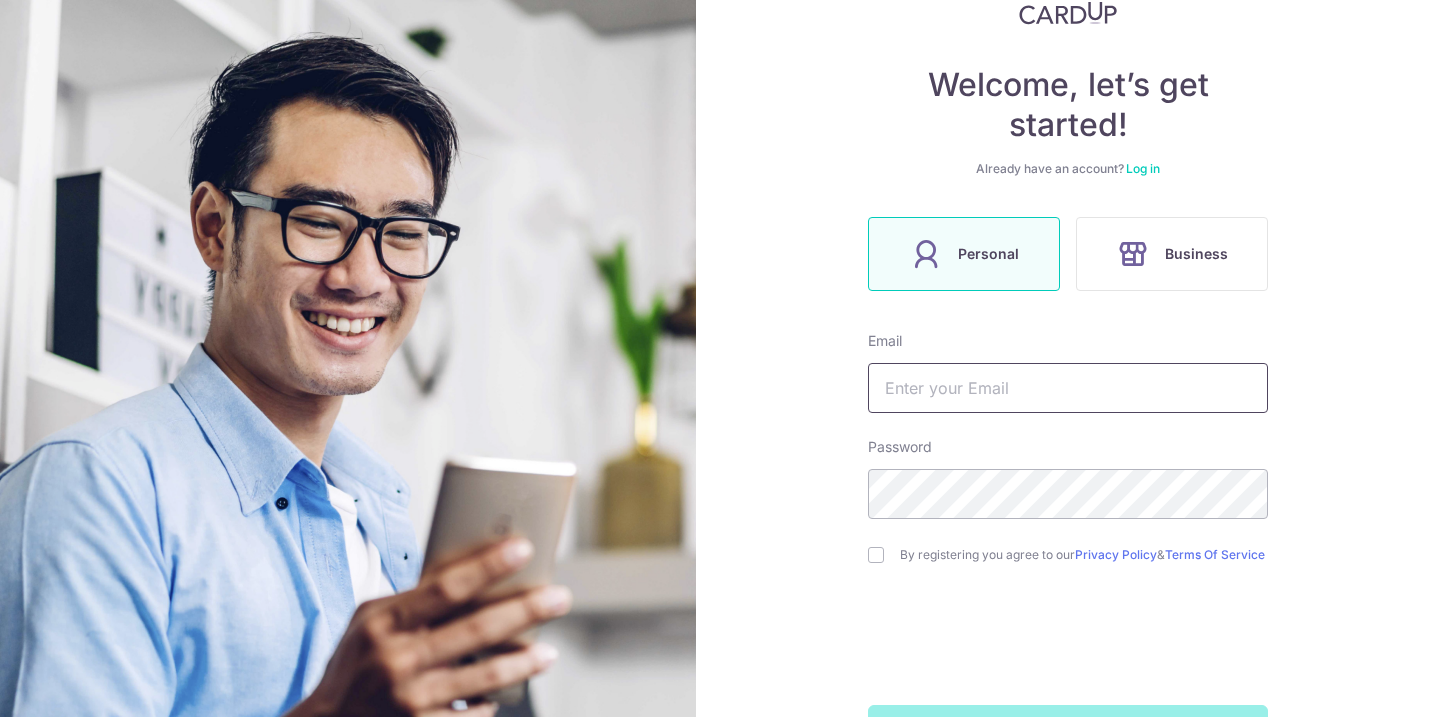 type on "[EMAIL]" 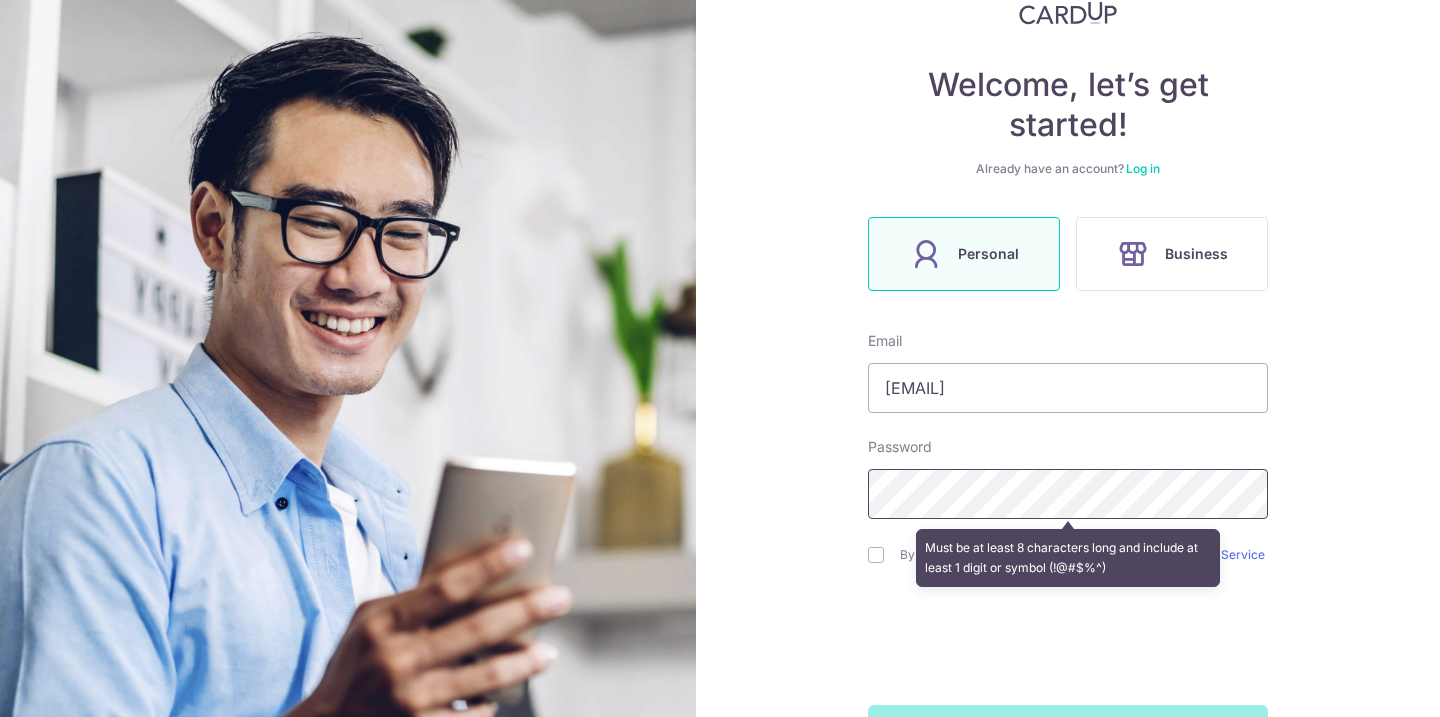 scroll, scrollTop: 221, scrollLeft: 0, axis: vertical 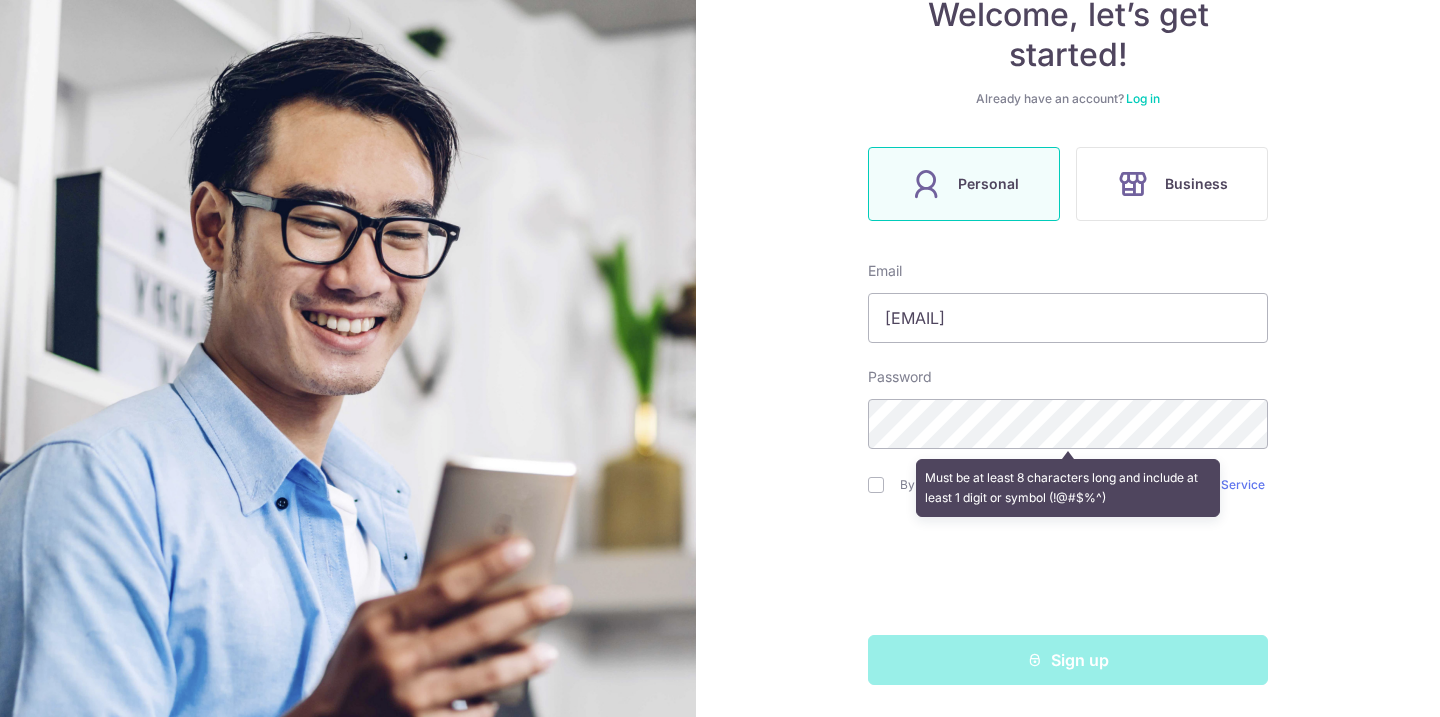 click on "Welcome, let’s get started!
Already have an account?  Log in
Personal
Business
Email
brendaliewwt@gmail.com
Password
Must be at least 8 characters long and include at least 1 digit or symbol (!@#$%^)
By registering you agree to our
Privacy Policy
&  Terms Of Service
Sign up" at bounding box center [1068, 358] 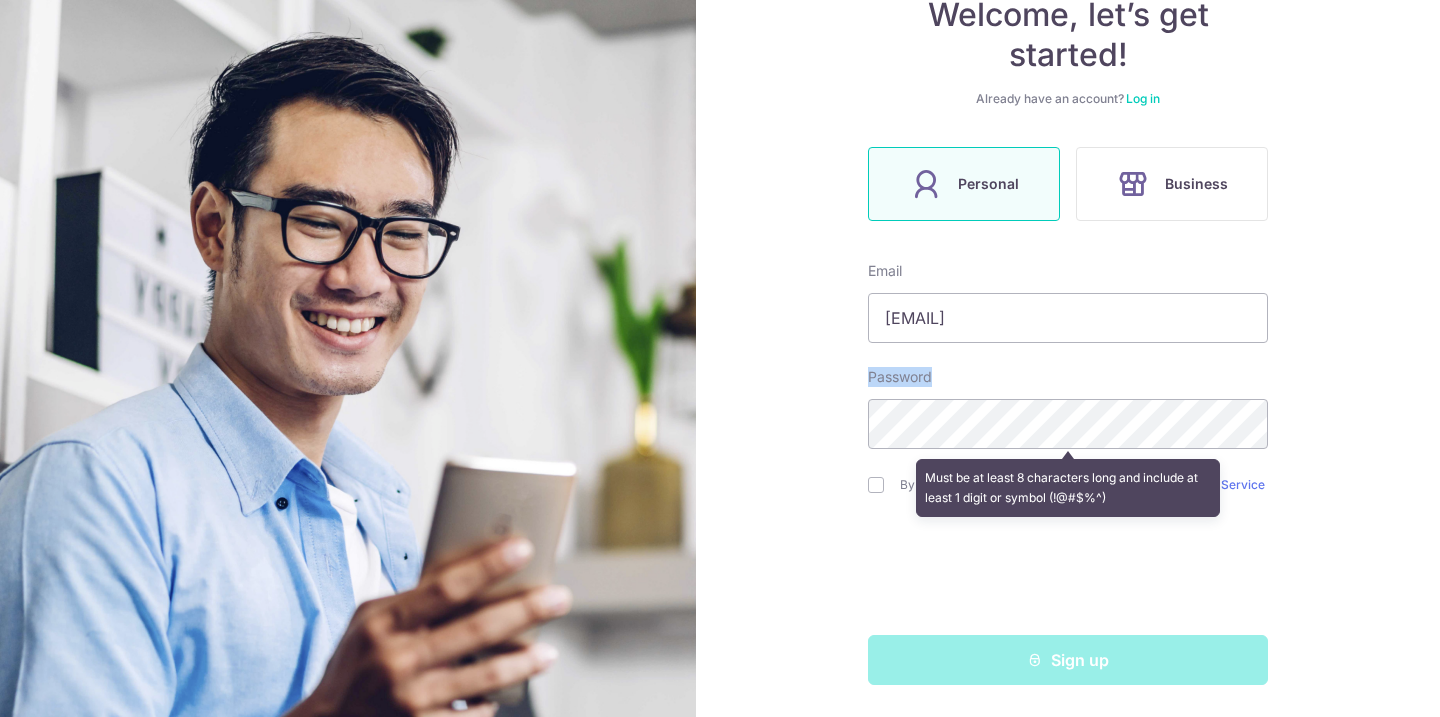click on "Email
brendaliewwt@gmail.com
Password
Must be at least 8 characters long and include at least 1 digit or symbol (!@#$%^)
By registering you agree to our
Privacy Policy
&  Terms Of Service
Sign up" at bounding box center (1068, 473) 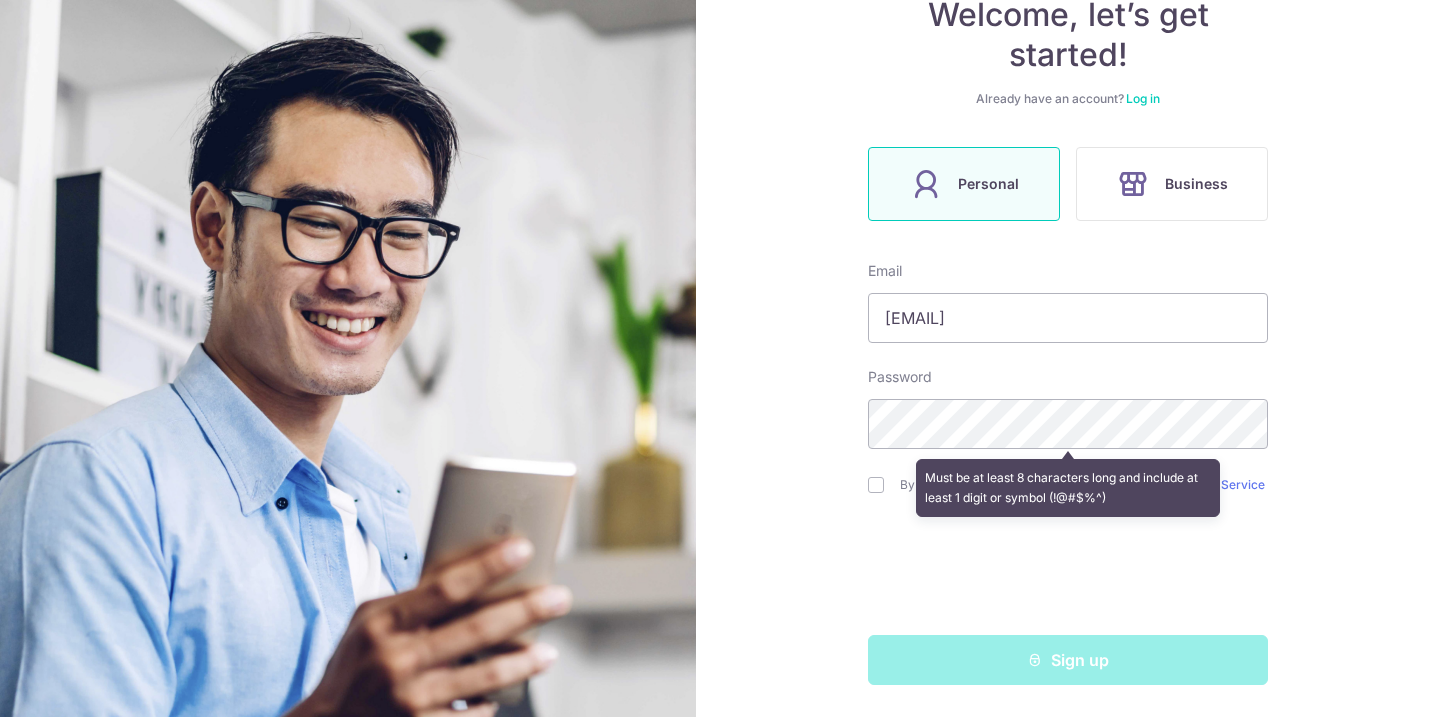 click on "Must be at least 8 characters long and include at least 1 digit or symbol (!@#$%^)" at bounding box center [1068, 488] 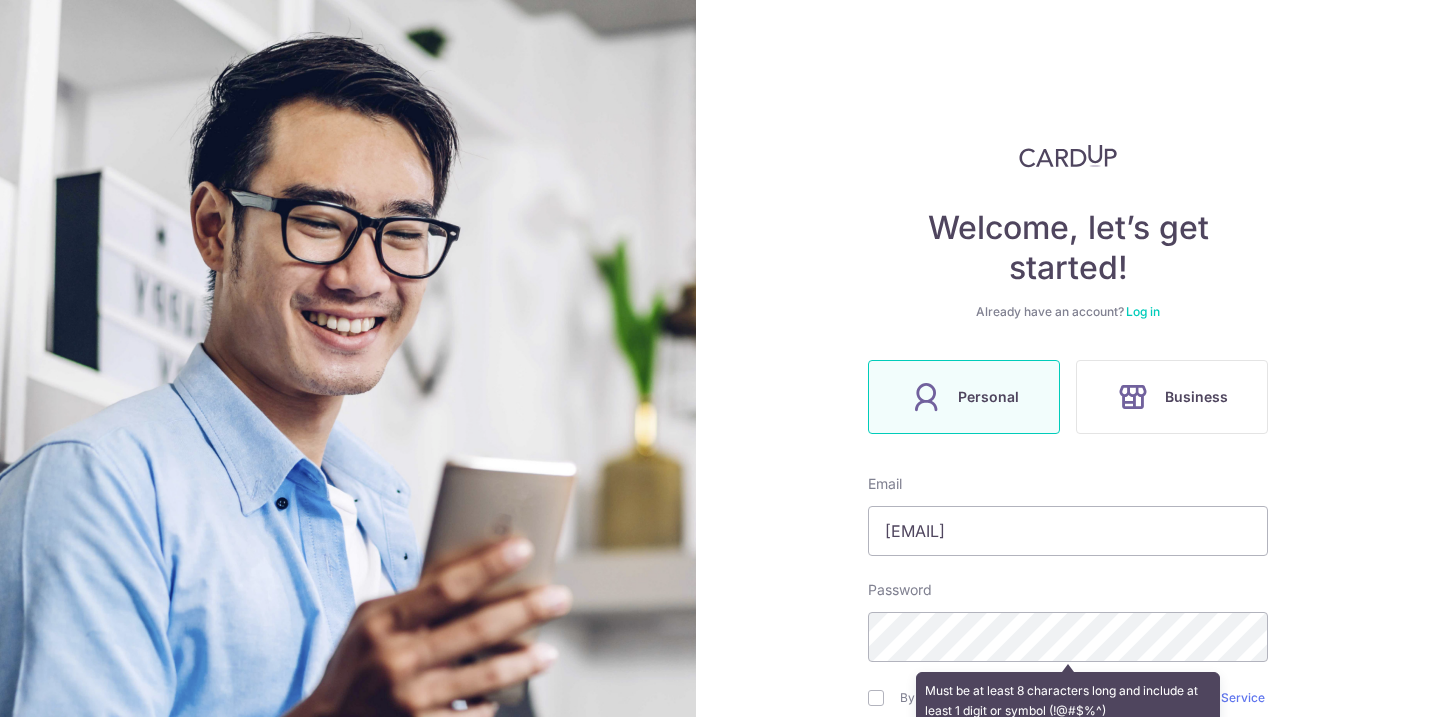 scroll, scrollTop: 221, scrollLeft: 0, axis: vertical 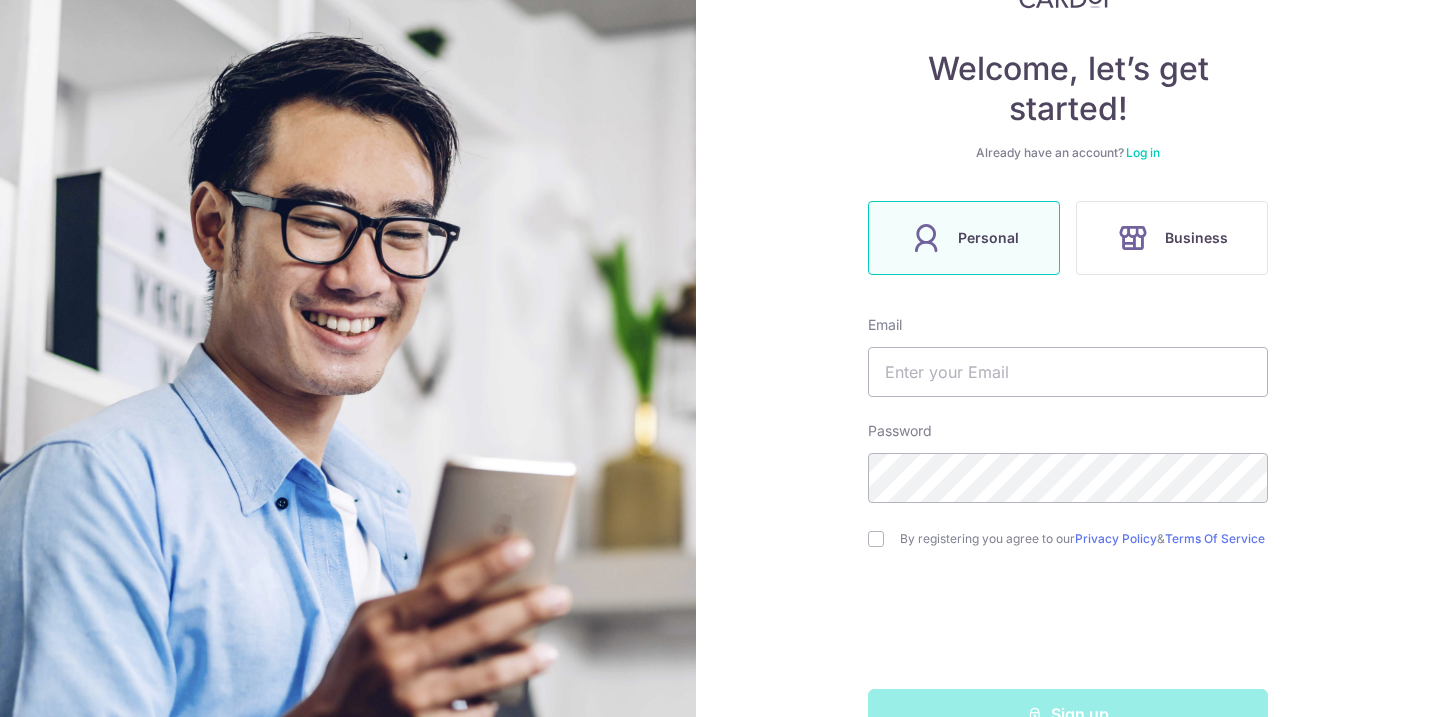 click on "Log in" at bounding box center [1143, 152] 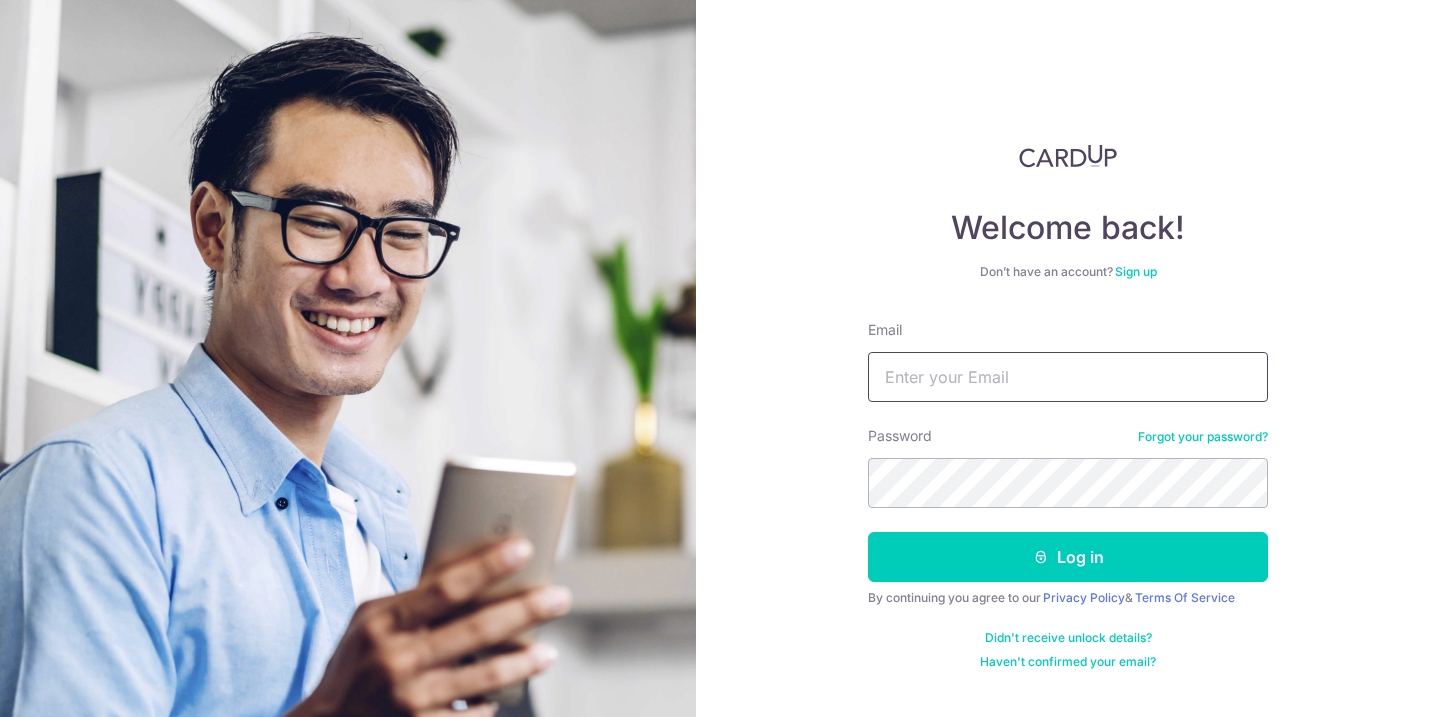 click on "Email" at bounding box center [1068, 377] 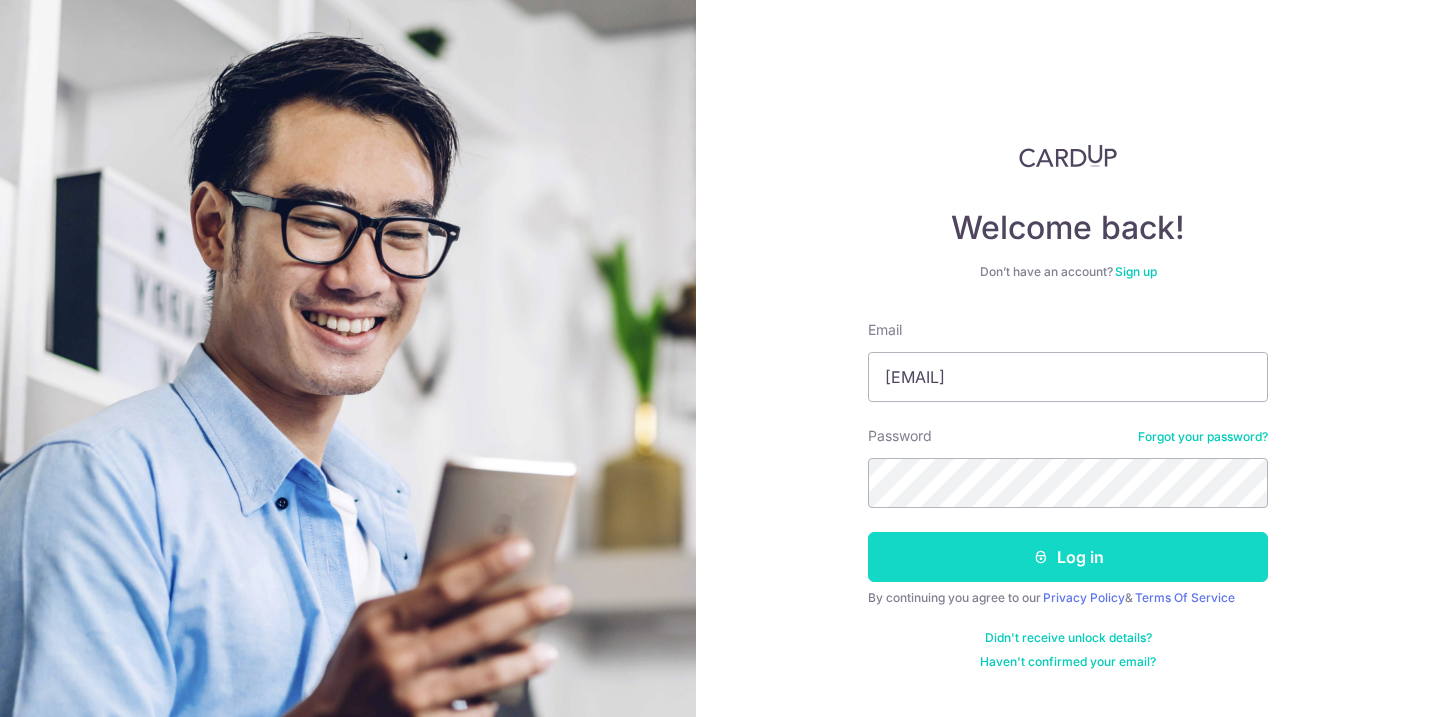 click on "Log in" at bounding box center (1068, 557) 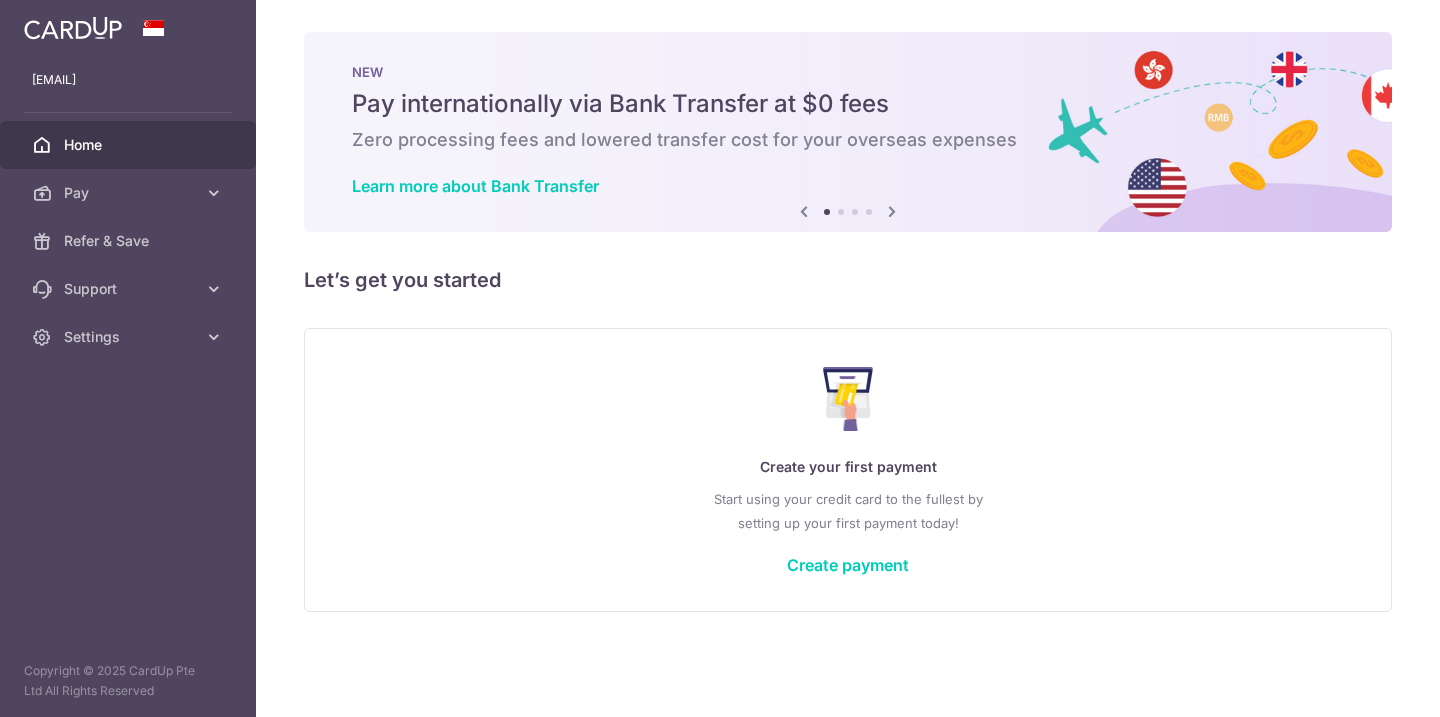 scroll, scrollTop: 0, scrollLeft: 0, axis: both 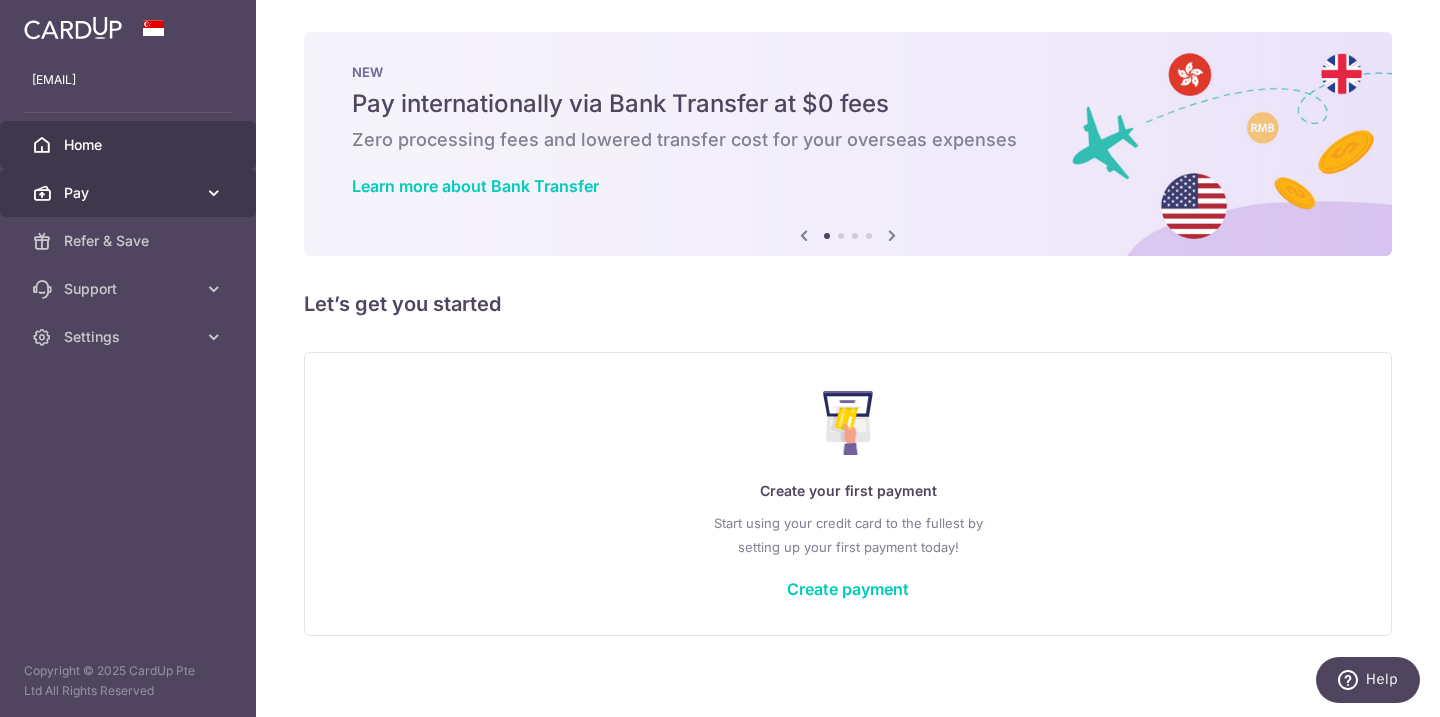 click on "Pay" at bounding box center (128, 193) 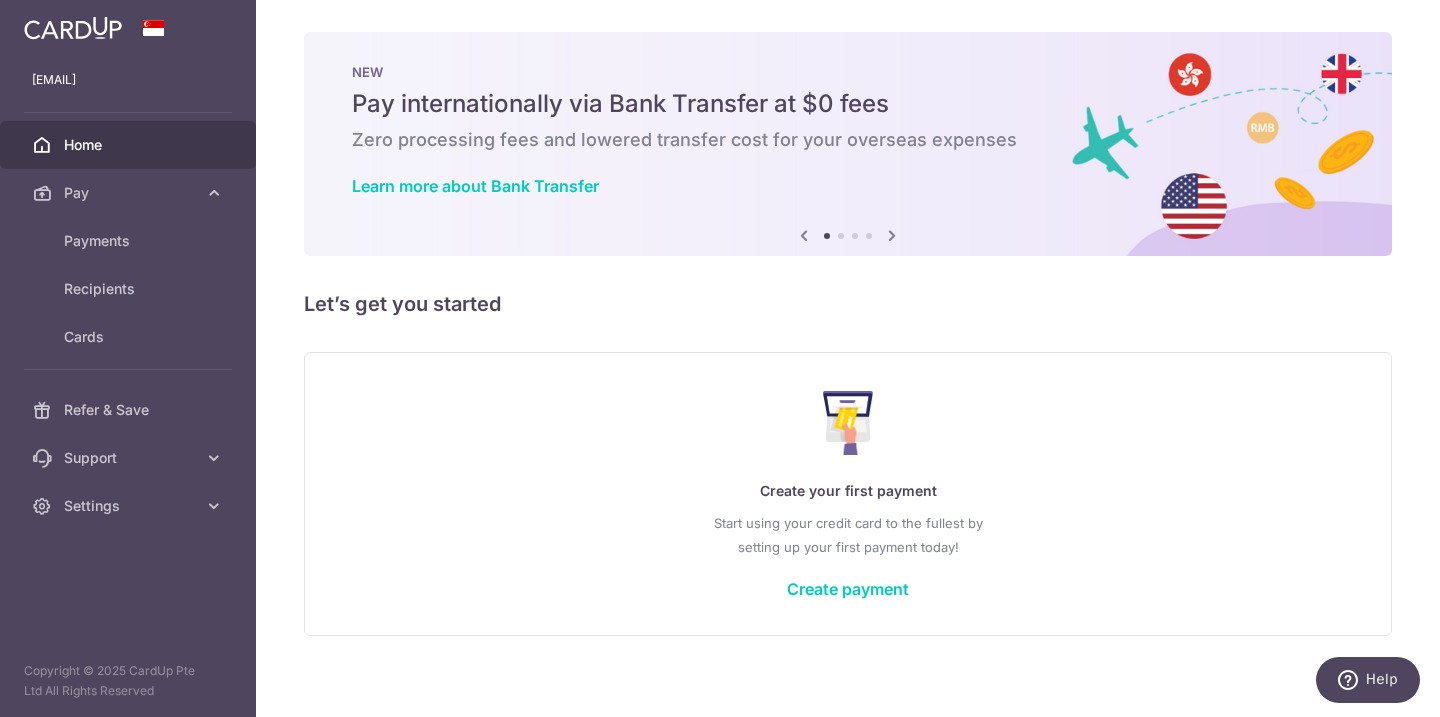 click on "Home" at bounding box center [130, 145] 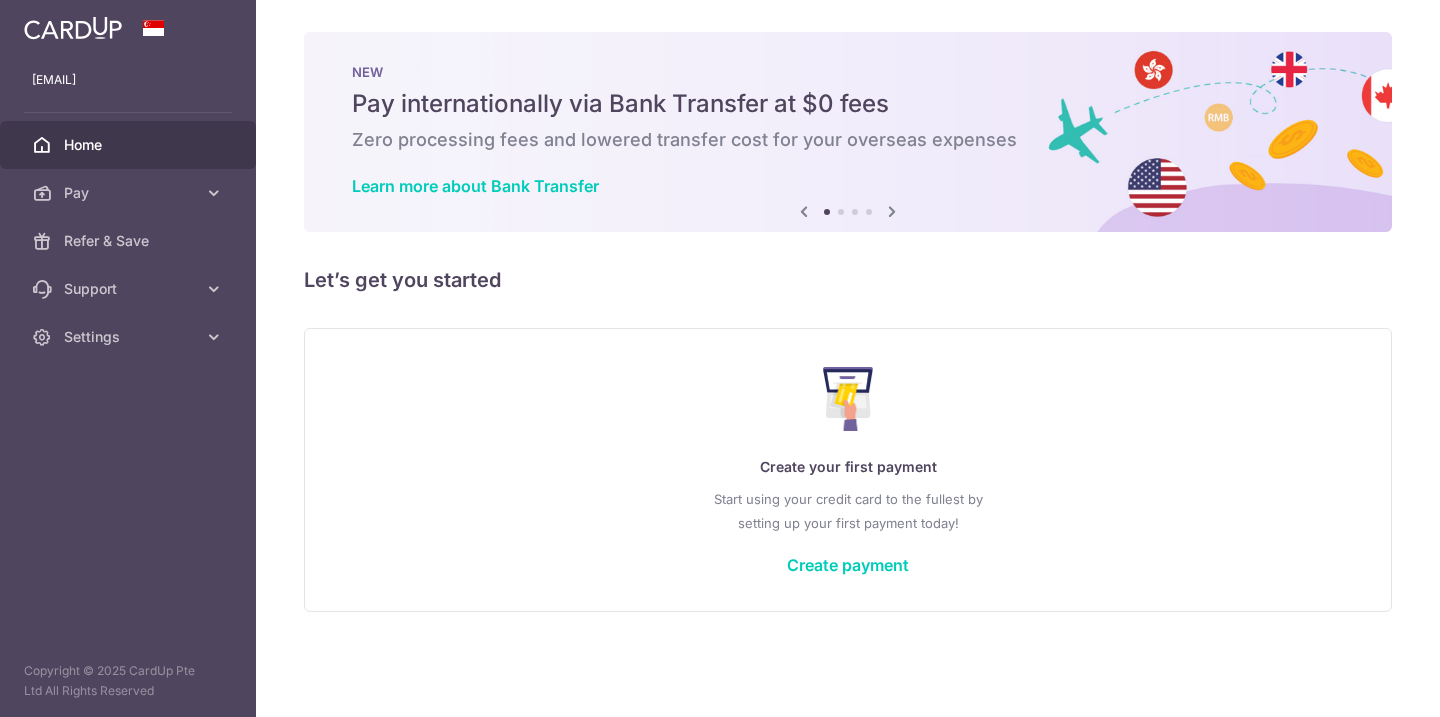 scroll, scrollTop: 0, scrollLeft: 0, axis: both 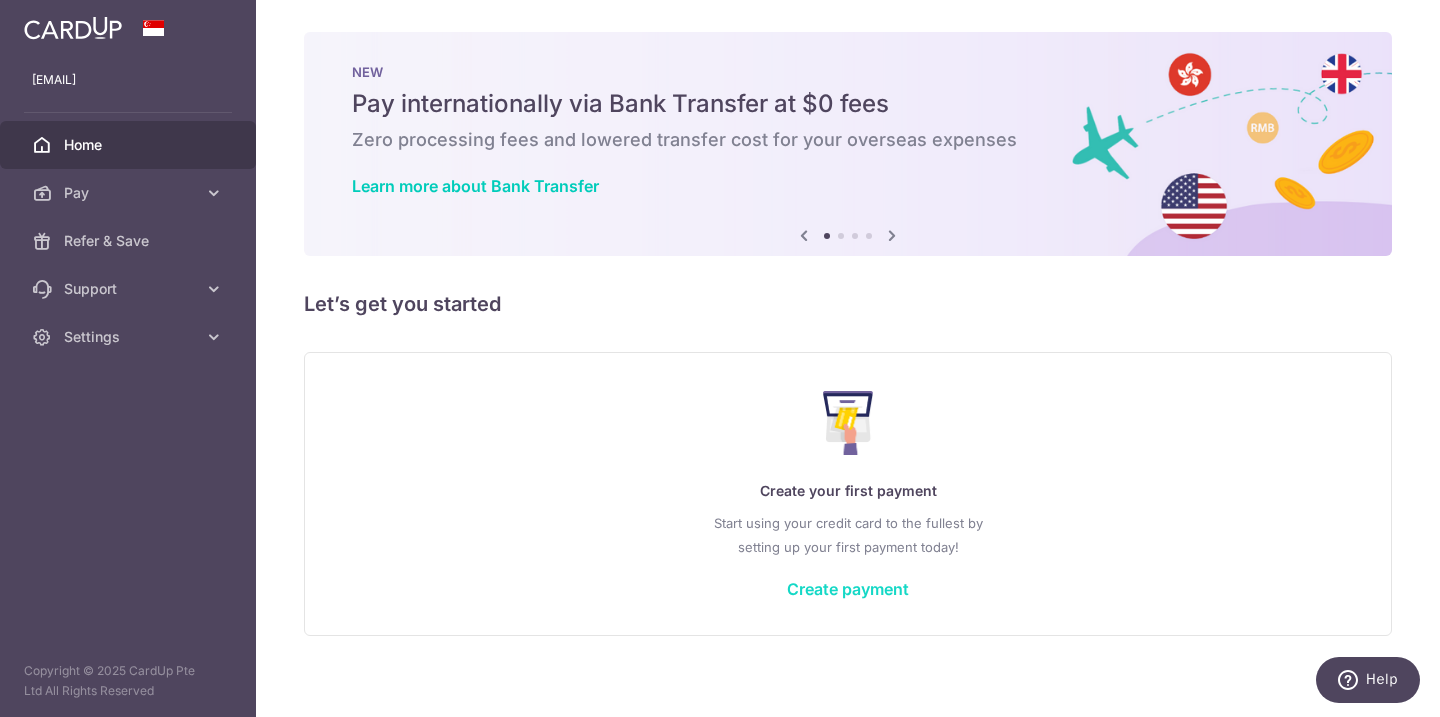 click on "Create payment" at bounding box center [848, 589] 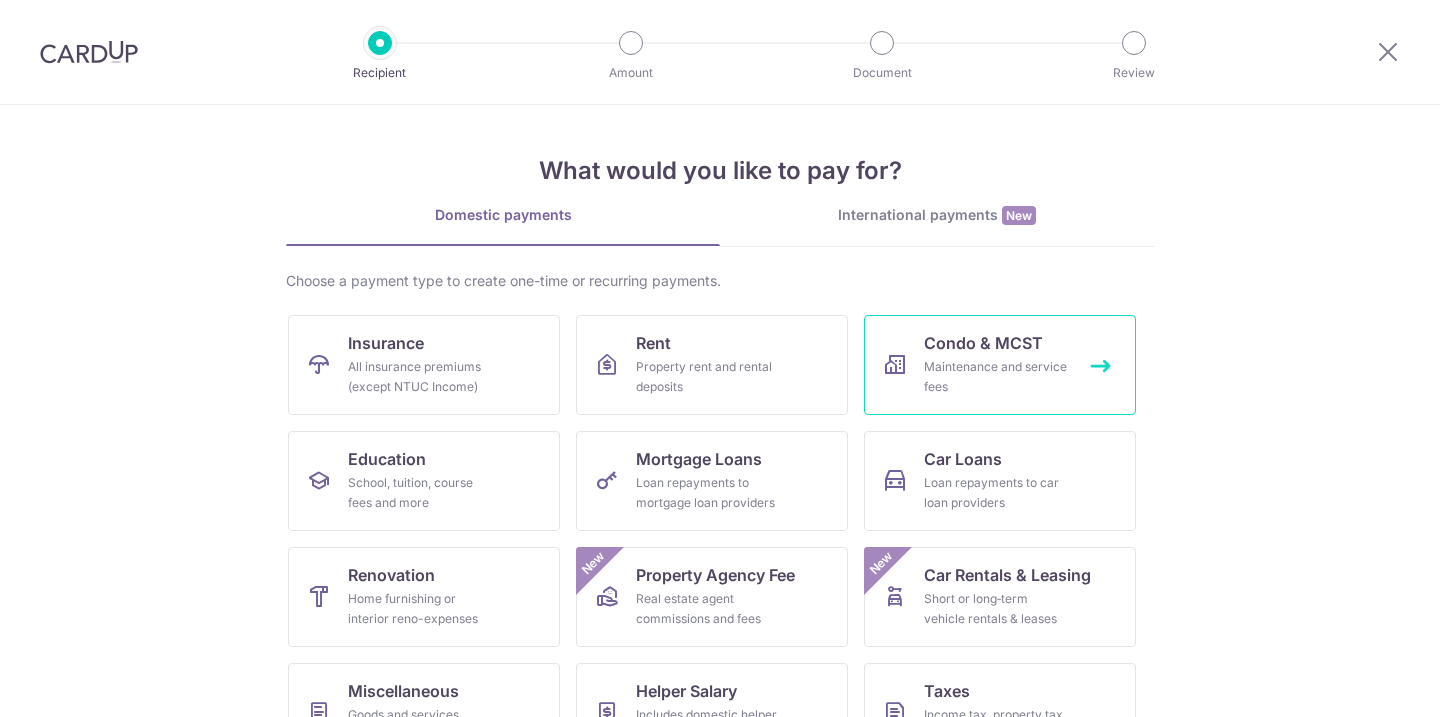scroll, scrollTop: 0, scrollLeft: 0, axis: both 